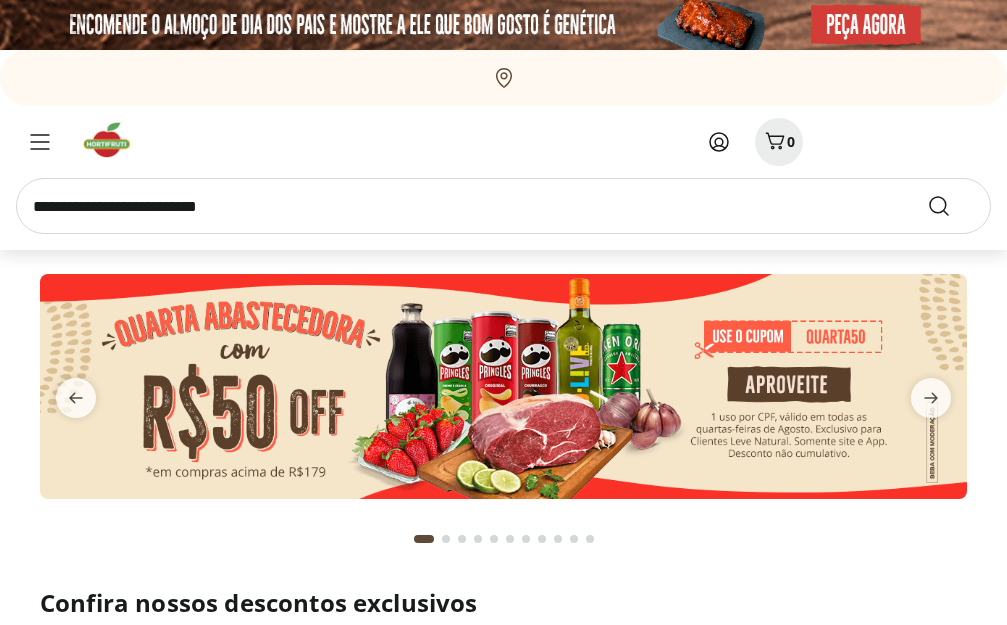 scroll, scrollTop: 0, scrollLeft: 0, axis: both 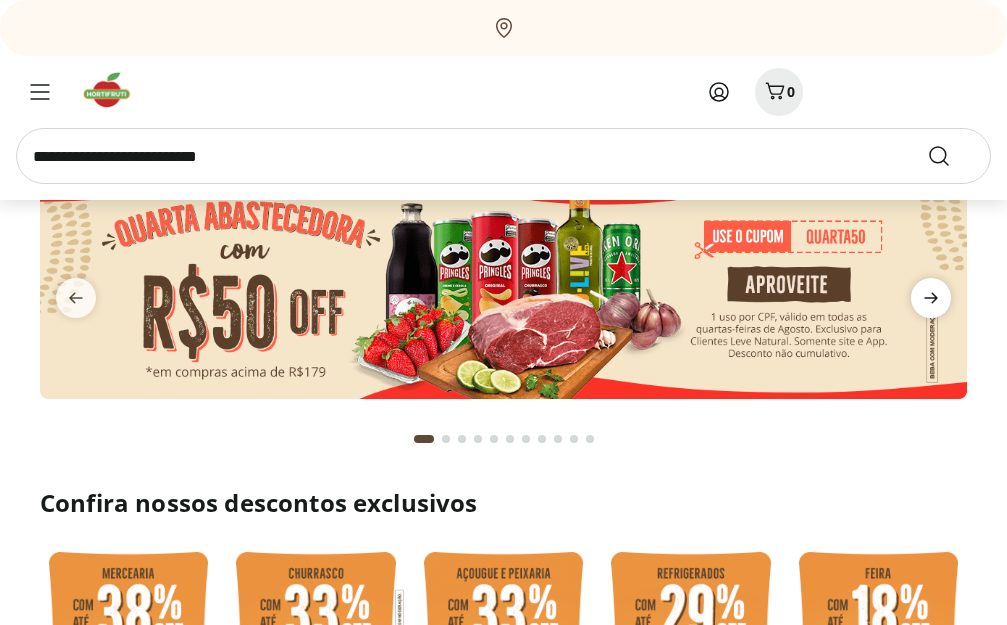 click 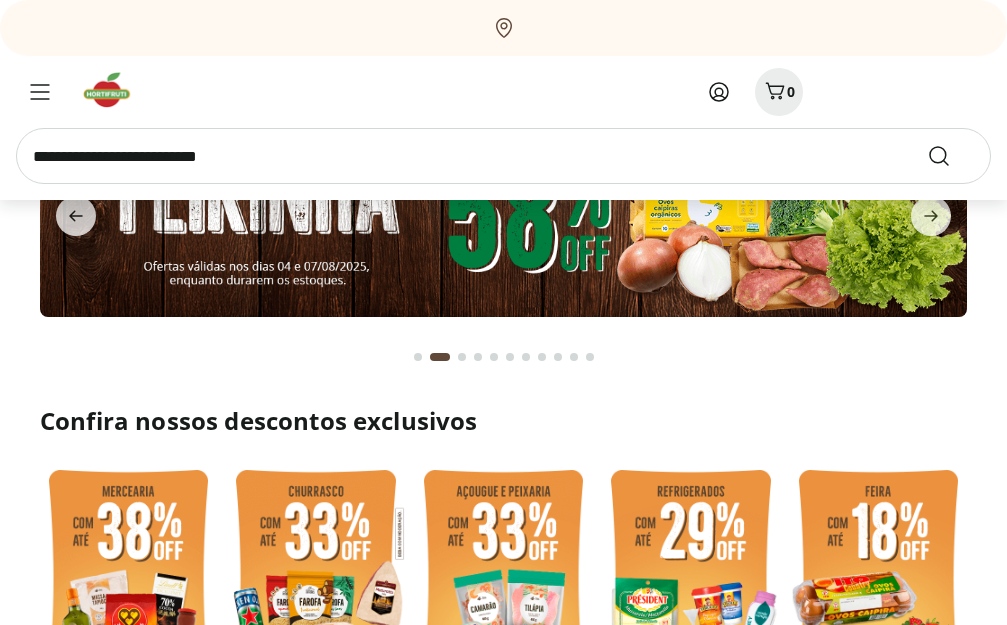 scroll, scrollTop: 0, scrollLeft: 0, axis: both 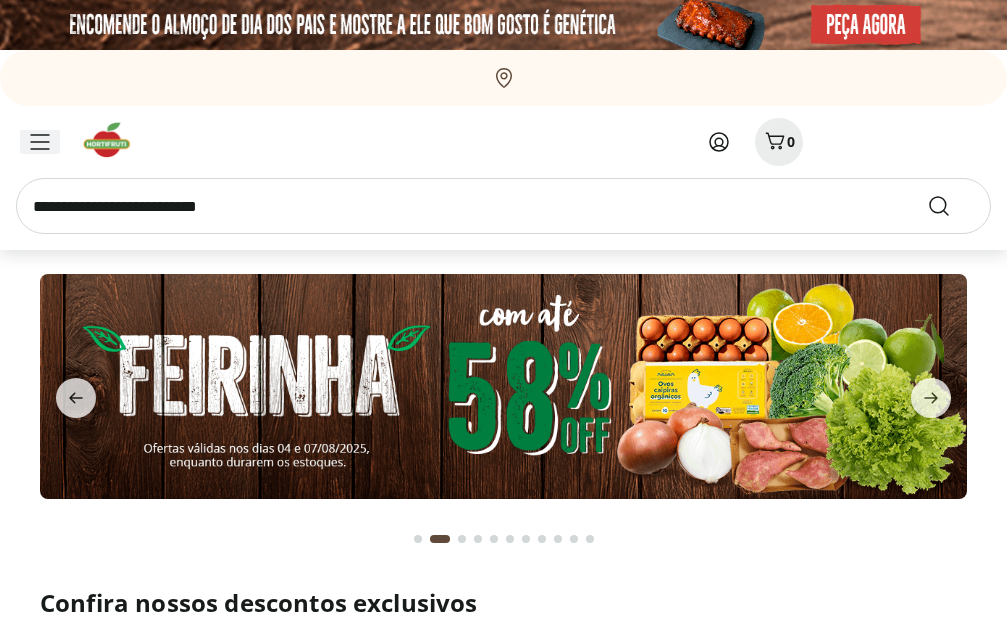 click 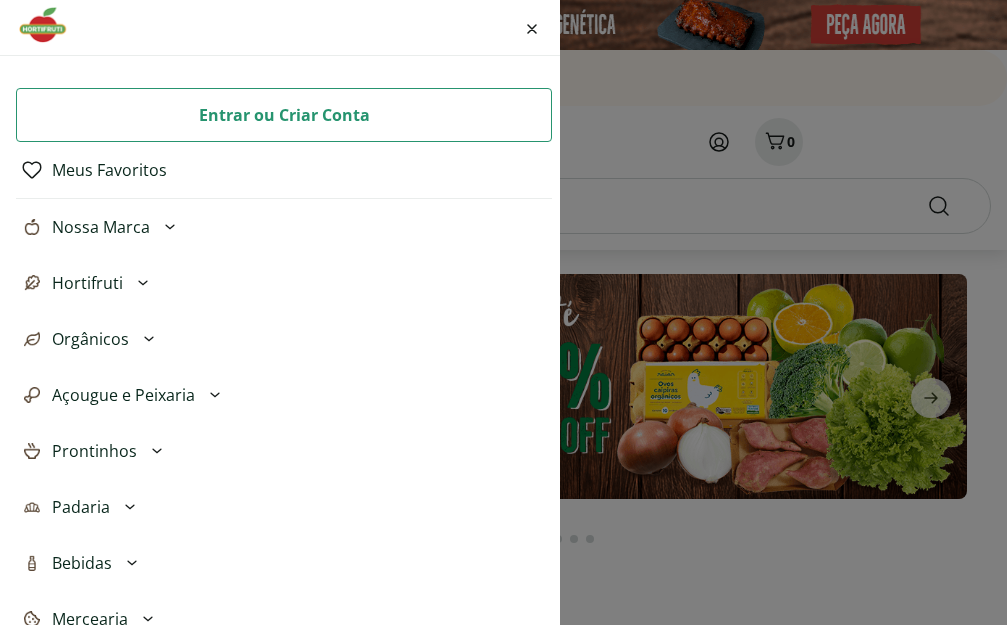 scroll, scrollTop: 100, scrollLeft: 0, axis: vertical 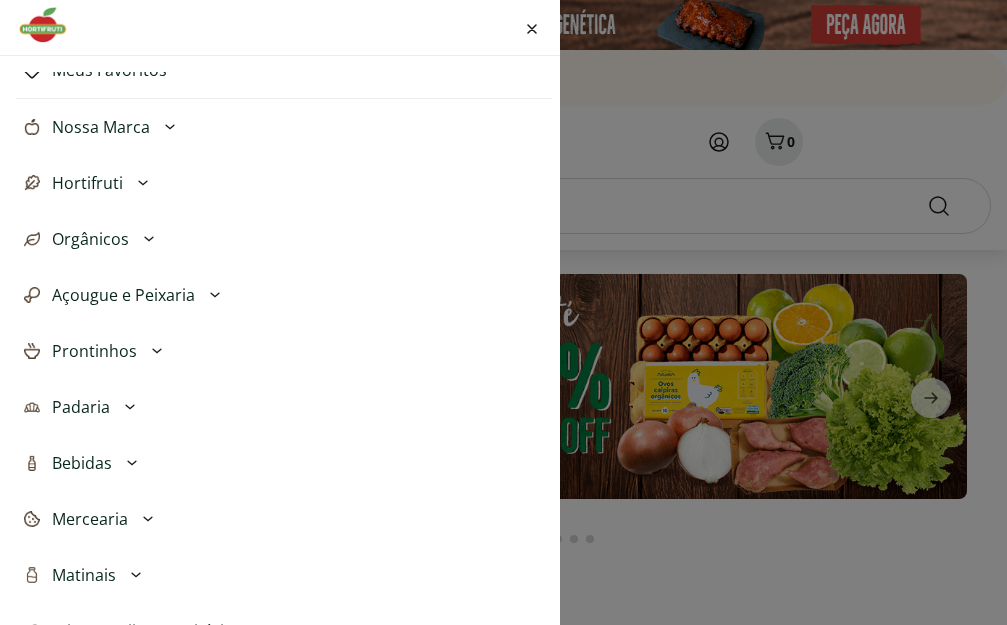 click on "Nossa Marca" at bounding box center (101, 127) 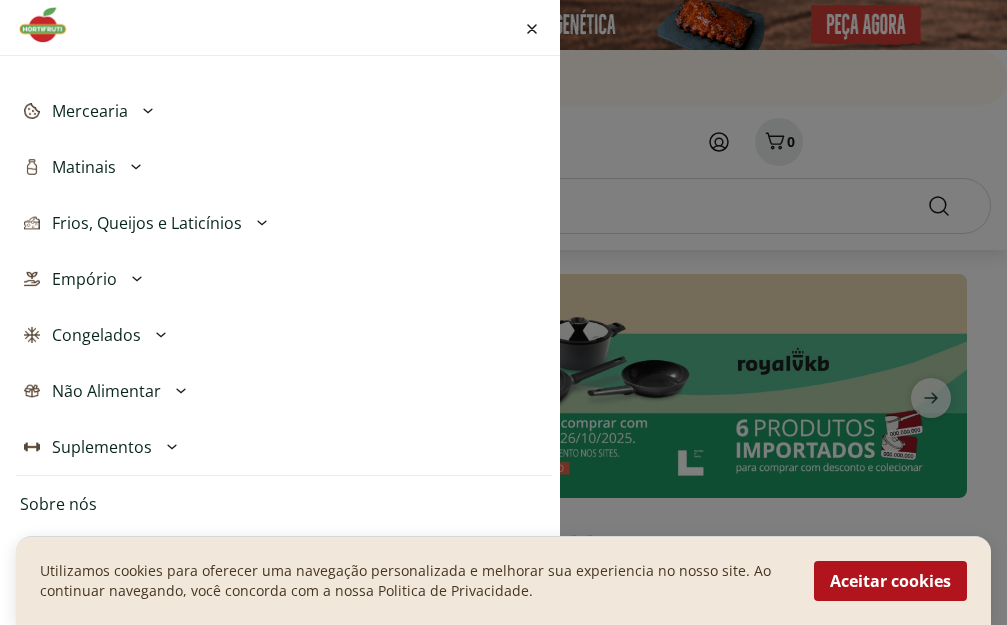 scroll, scrollTop: 936, scrollLeft: 0, axis: vertical 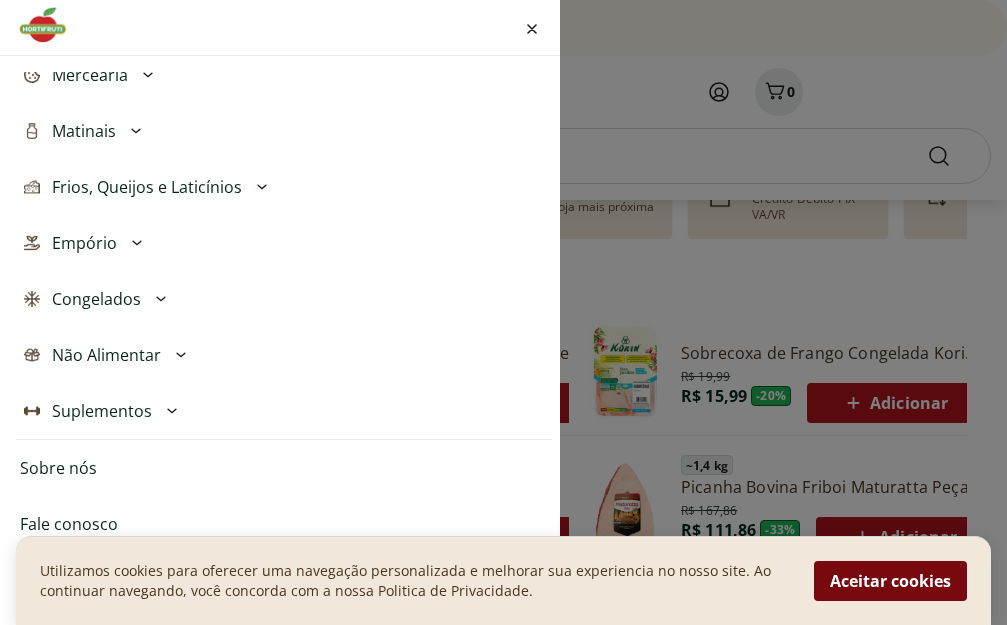 click on "Aceitar cookies" at bounding box center [890, 581] 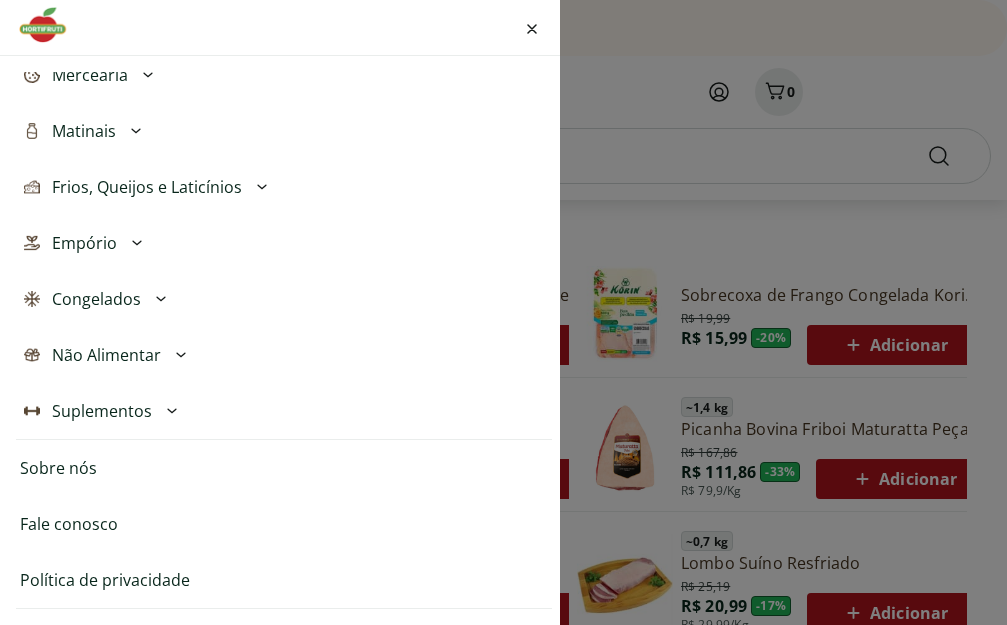 scroll, scrollTop: 900, scrollLeft: 0, axis: vertical 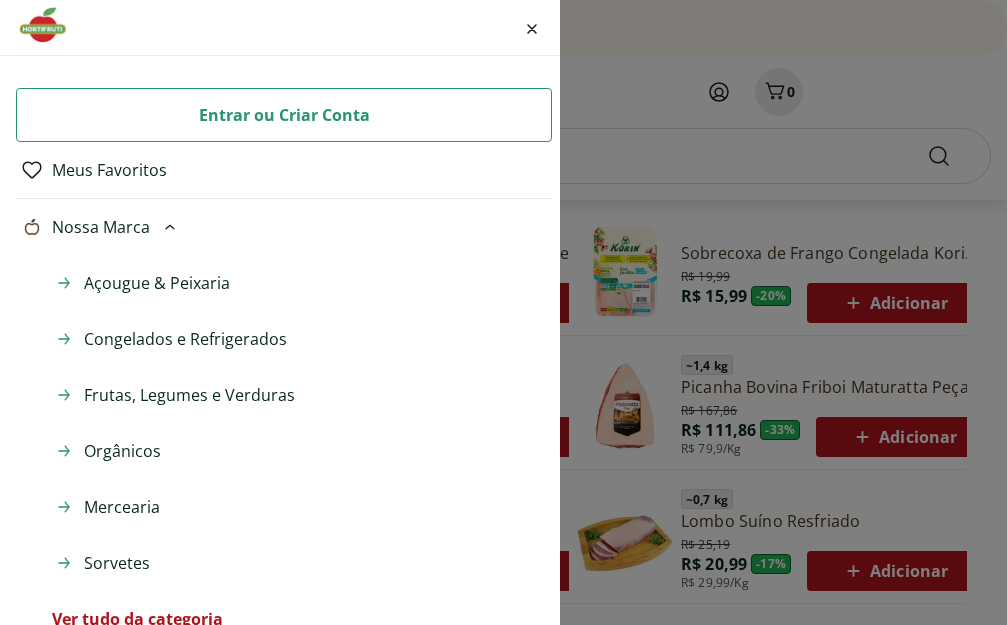 click on "Nossa Marca" at bounding box center [101, 227] 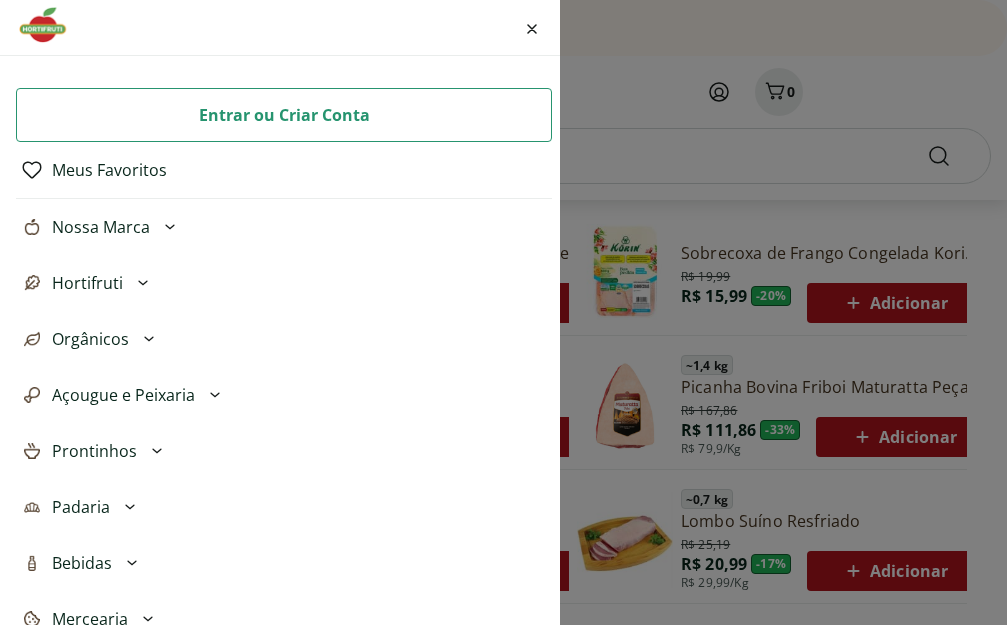 click on "Hortifruti" at bounding box center [87, 283] 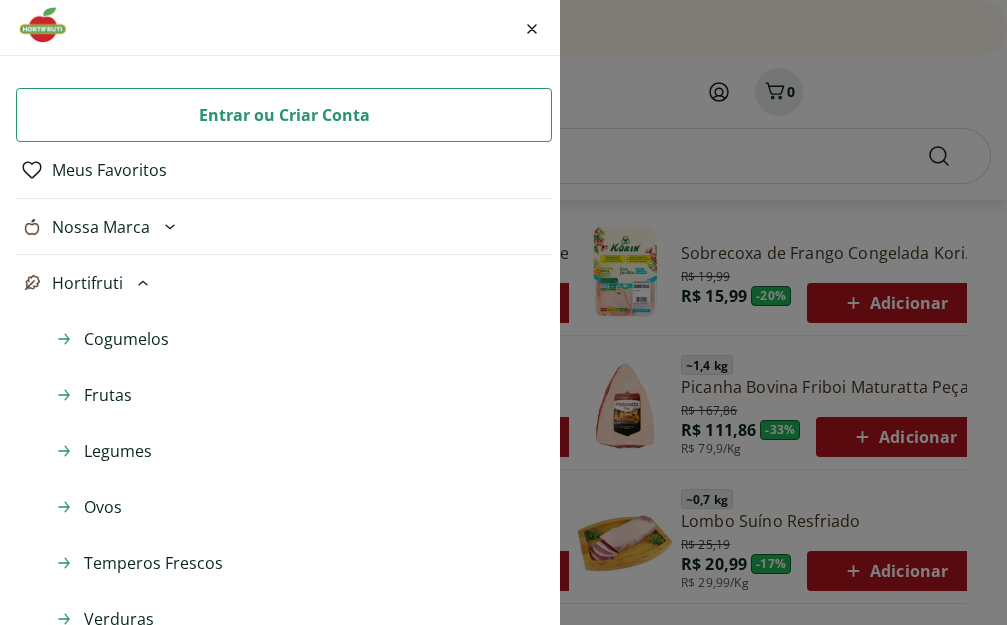 click on "Hortifruti" at bounding box center [87, 283] 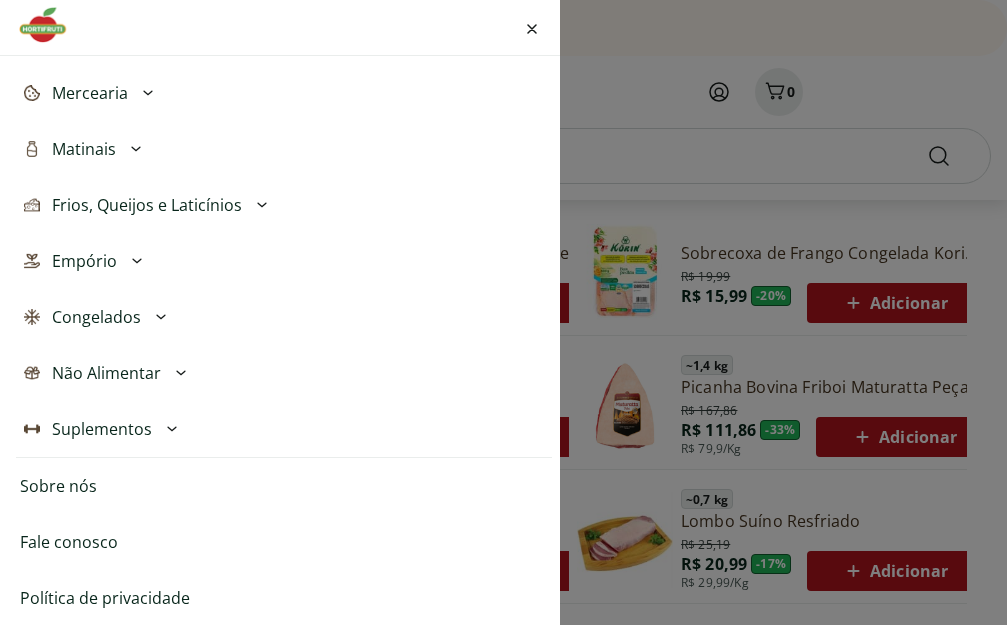 scroll, scrollTop: 544, scrollLeft: 0, axis: vertical 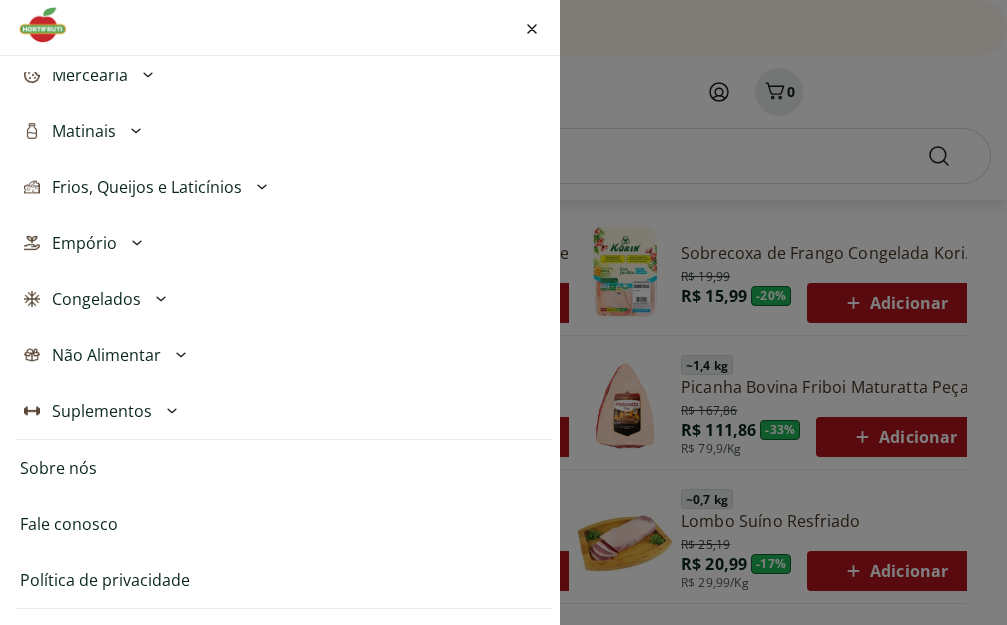 click on "Sobre nós" at bounding box center (58, 468) 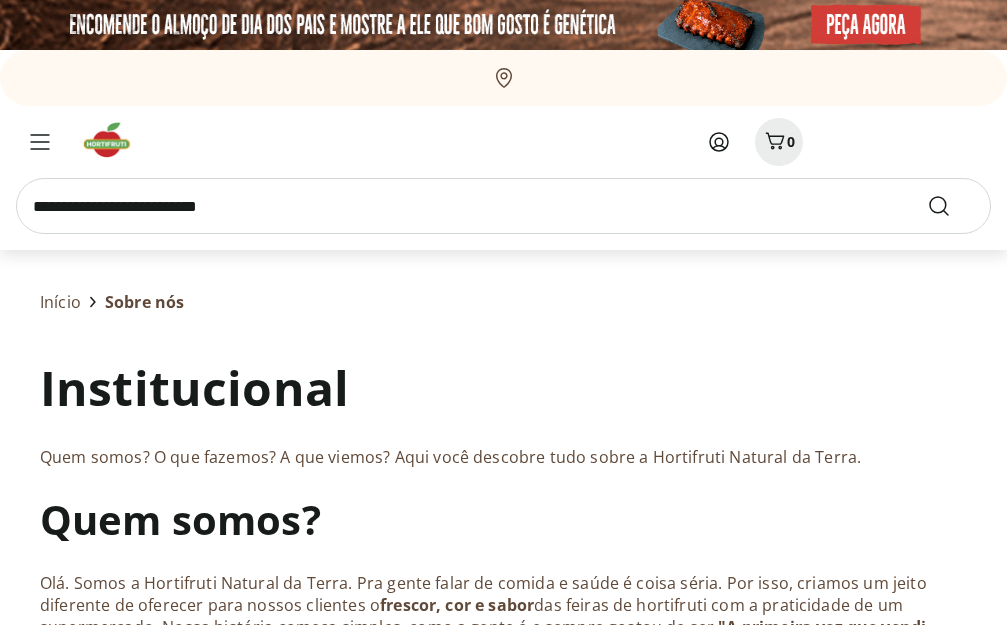 scroll, scrollTop: 0, scrollLeft: 0, axis: both 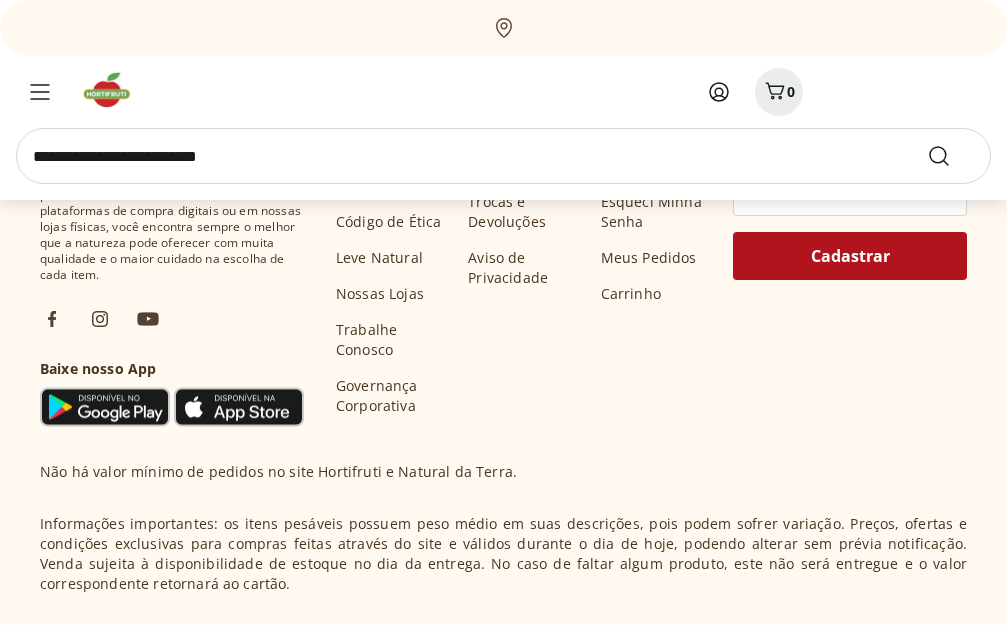 click on "Nossas Lojas" at bounding box center (380, 294) 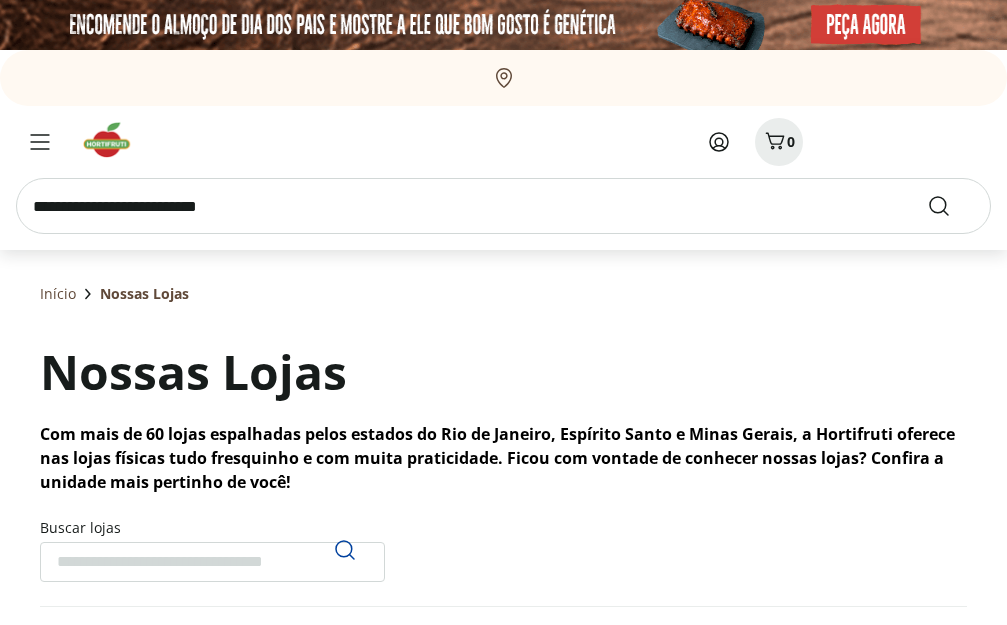 scroll, scrollTop: 0, scrollLeft: 0, axis: both 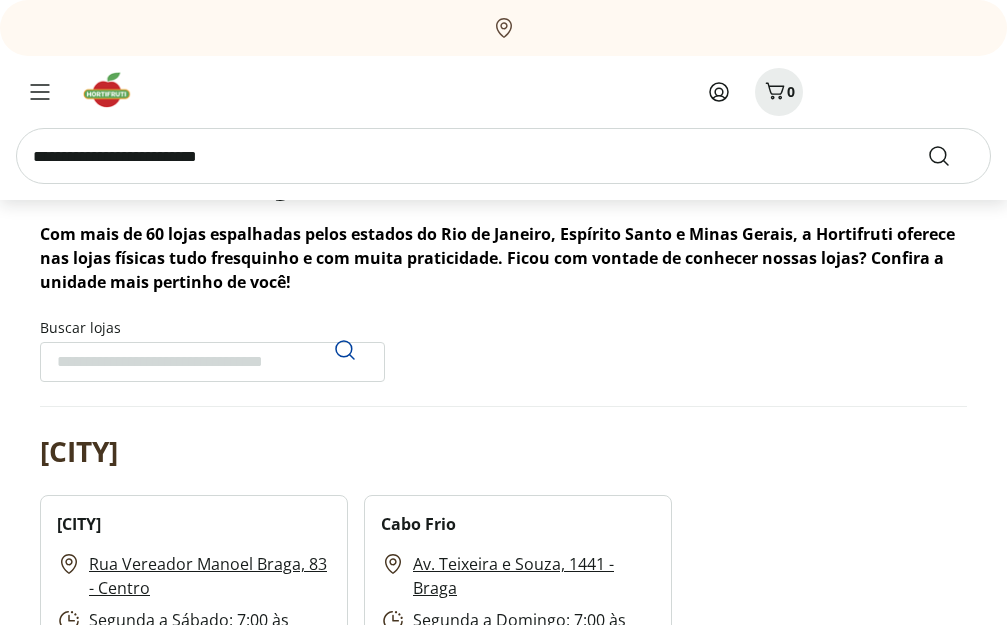 click on "Buscar lojas" at bounding box center (212, 362) 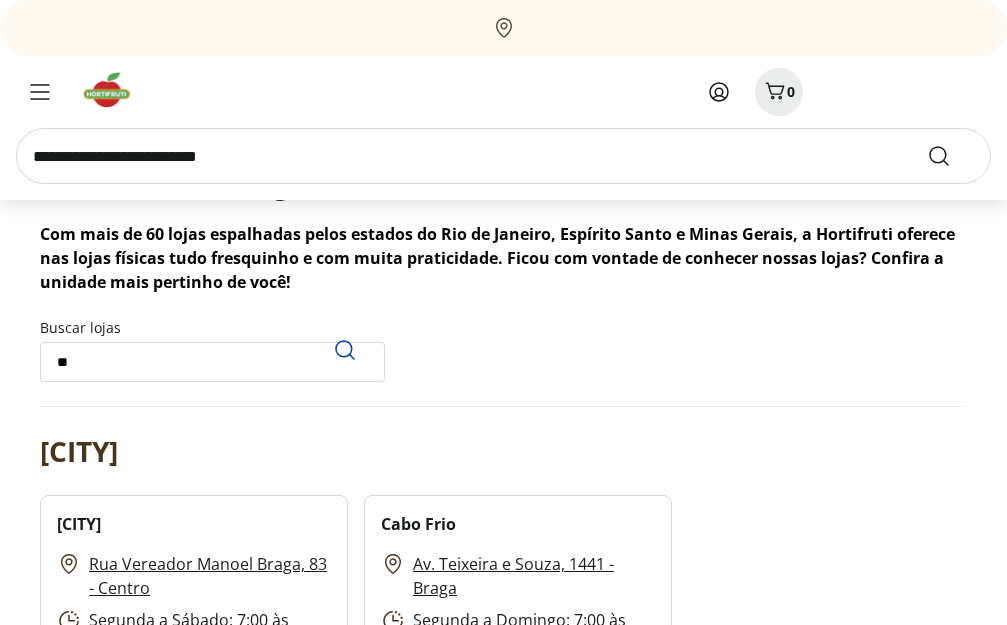 type on "*" 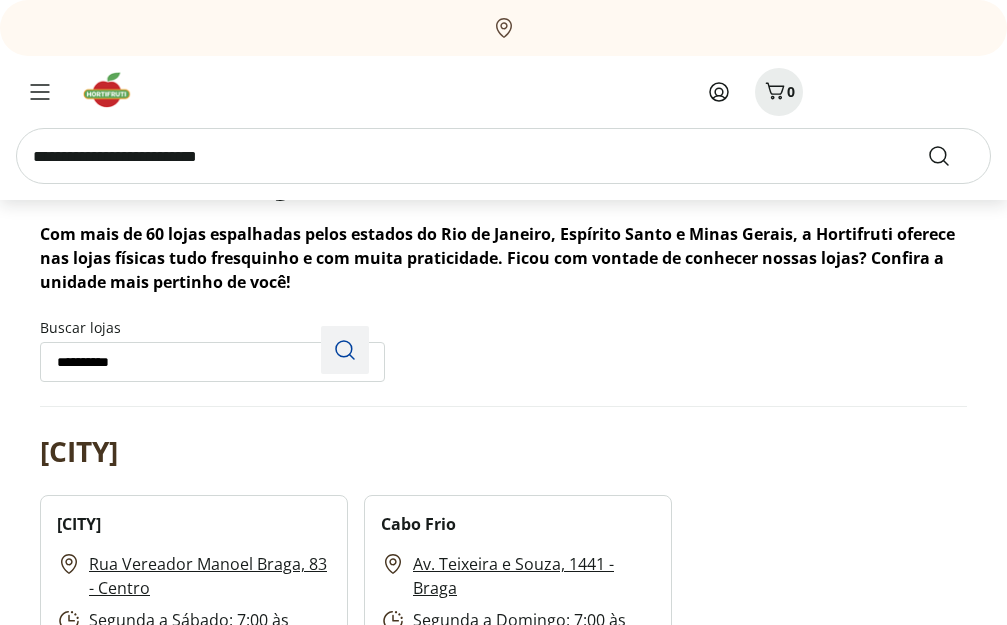 click 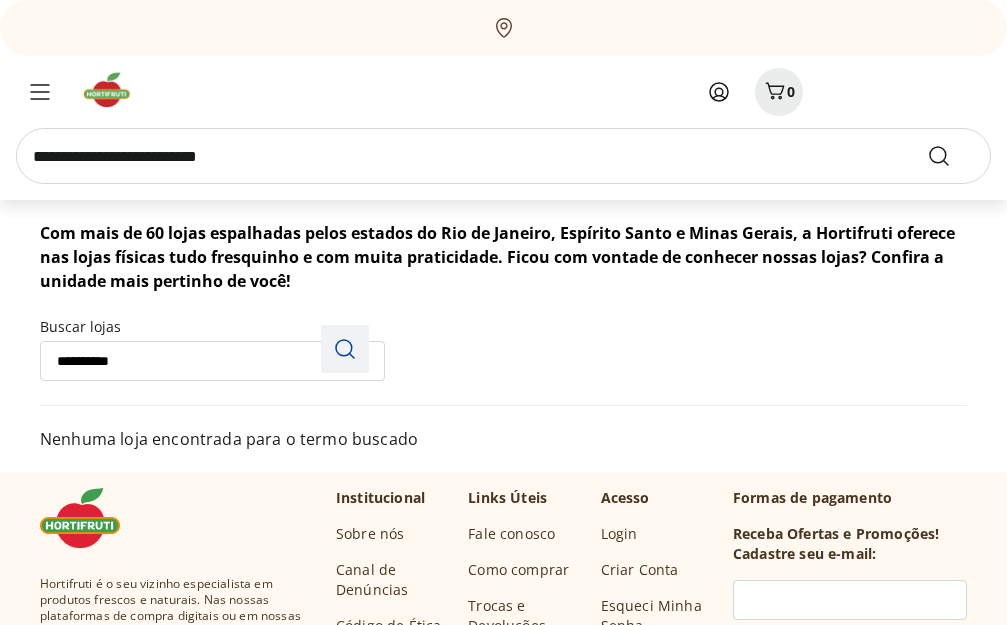 scroll, scrollTop: 200, scrollLeft: 0, axis: vertical 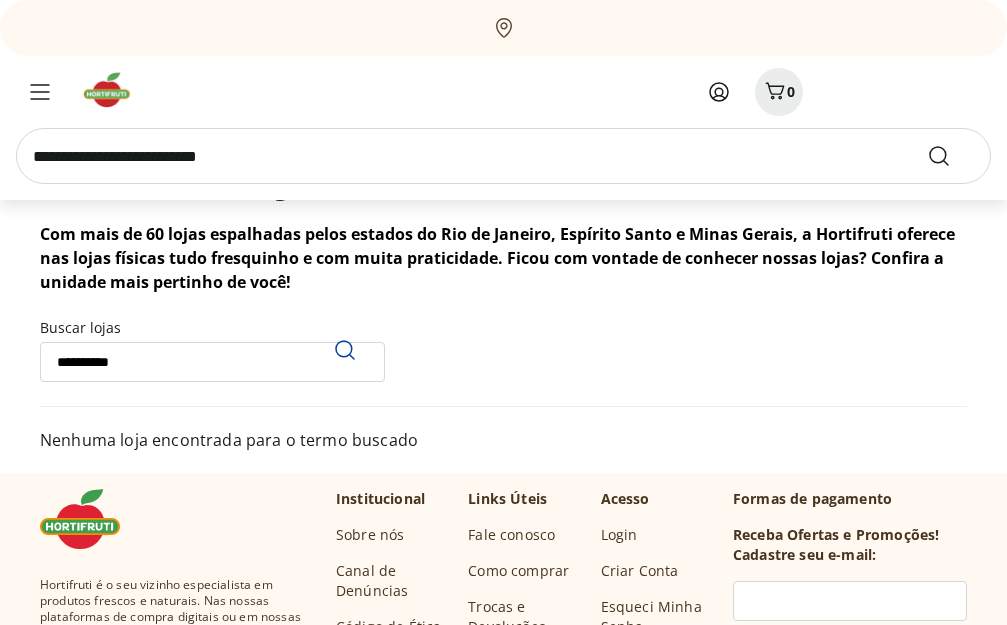 click on "**********" at bounding box center [212, 362] 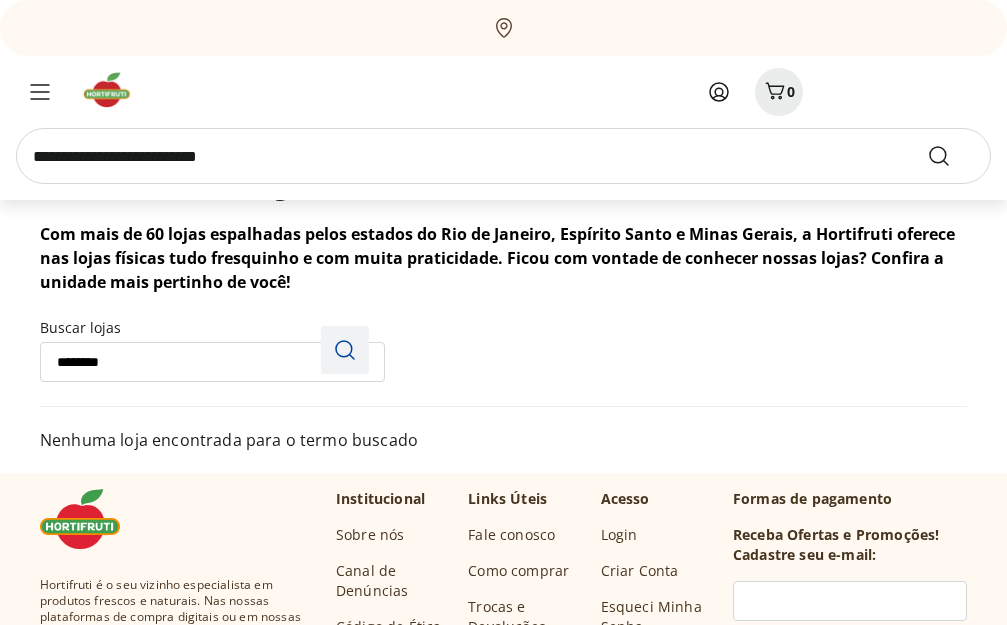 click 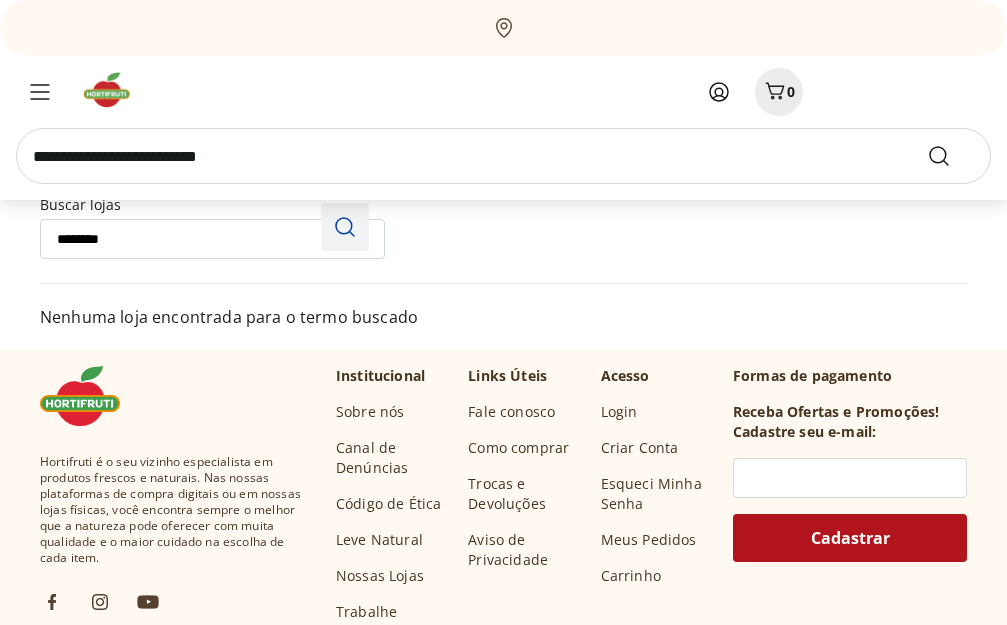 scroll, scrollTop: 200, scrollLeft: 0, axis: vertical 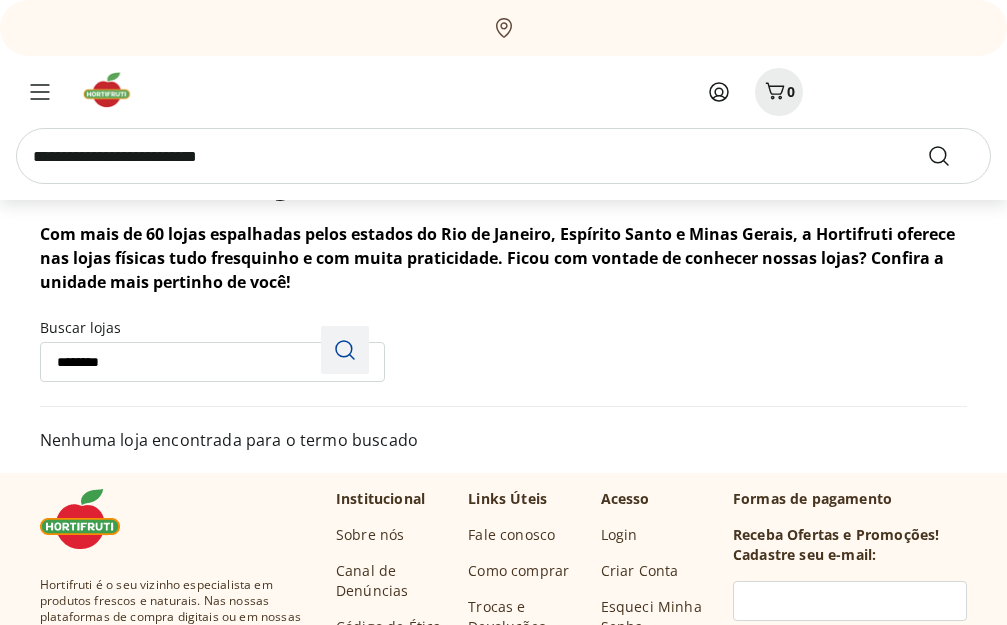 click 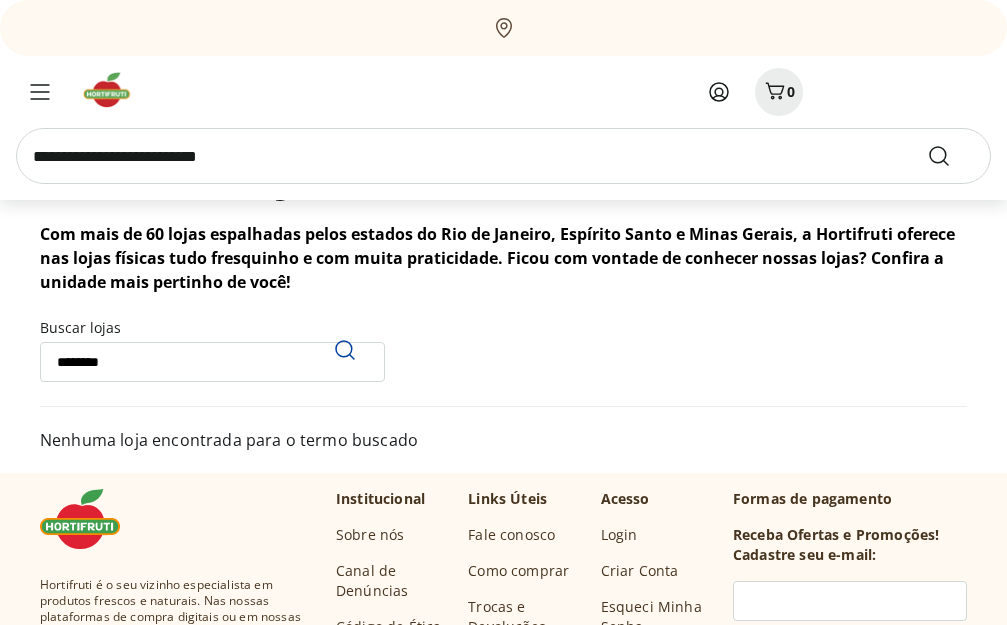 click on "Início Nossas Lojas Nossas Lojas Com mais de 60 lojas espalhadas pelos estados do Rio de Janeiro, Espírito Santo e Minas Gerais, a Hortifruti oferece nas lojas físicas tudo fresquinho e com muita praticidade. Ficou com vontade de conhecer nossas lojas? Confira a unidade mais pertinho de você! Buscar lojas ******** Nenhuma loja encontrada para o termo buscado" at bounding box center [503, 261] 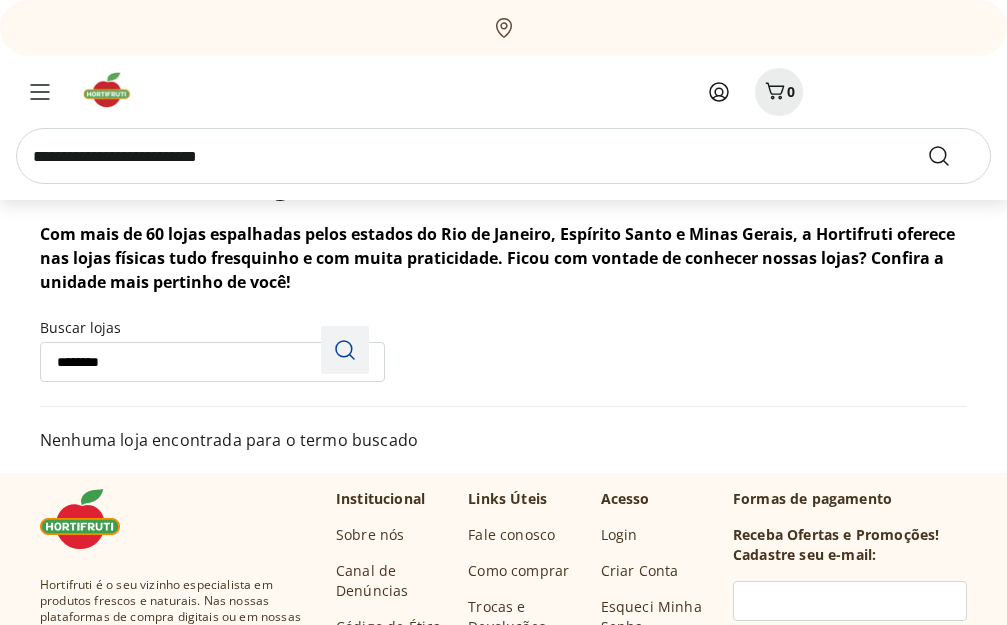 click 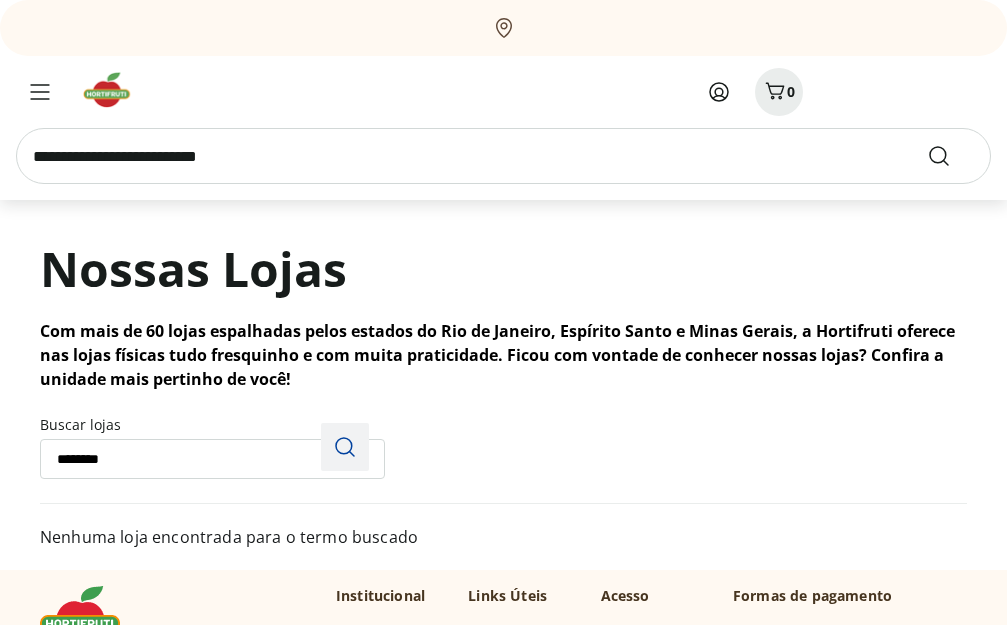scroll, scrollTop: 100, scrollLeft: 0, axis: vertical 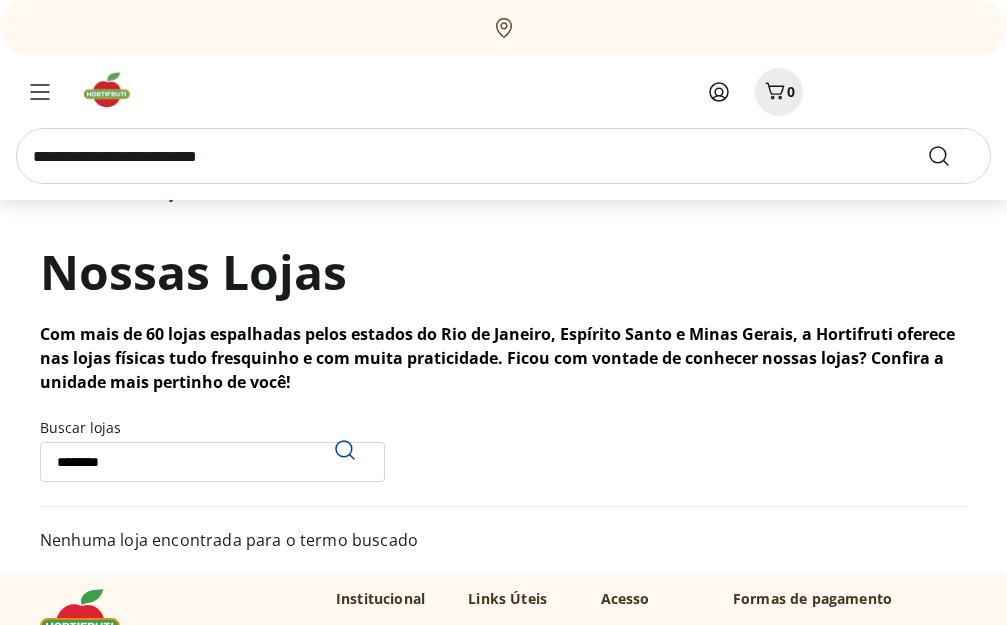 click on "Início Nossas Lojas Nossas Lojas Com mais de 60 lojas espalhadas pelos estados do Rio de Janeiro, Espírito Santo e Minas Gerais, a Hortifruti oferece nas lojas físicas tudo fresquinho e com muita praticidade. Ficou com vontade de conhecer nossas lojas? Confira a unidade mais pertinho de você! Buscar lojas ******** Nenhuma loja encontrada para o termo buscado" at bounding box center [503, 361] 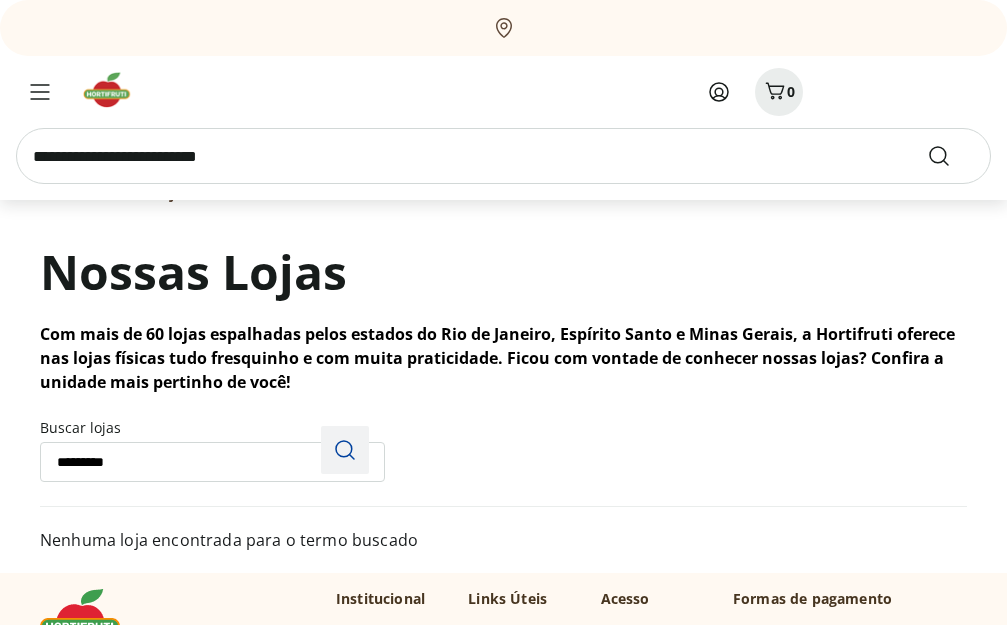 drag, startPoint x: 341, startPoint y: 456, endPoint x: 597, endPoint y: 466, distance: 256.19525 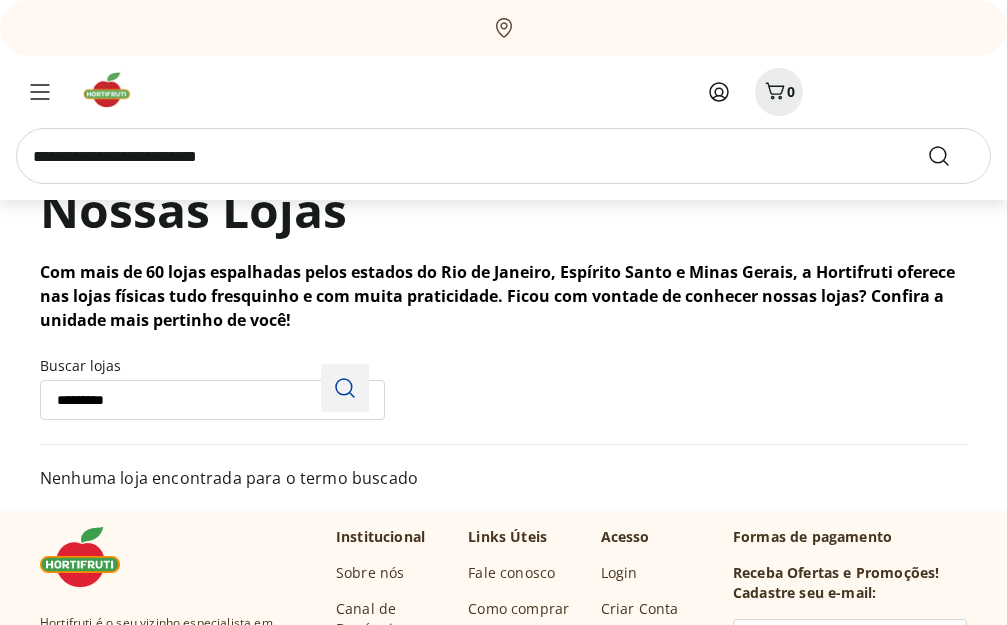 scroll, scrollTop: 300, scrollLeft: 0, axis: vertical 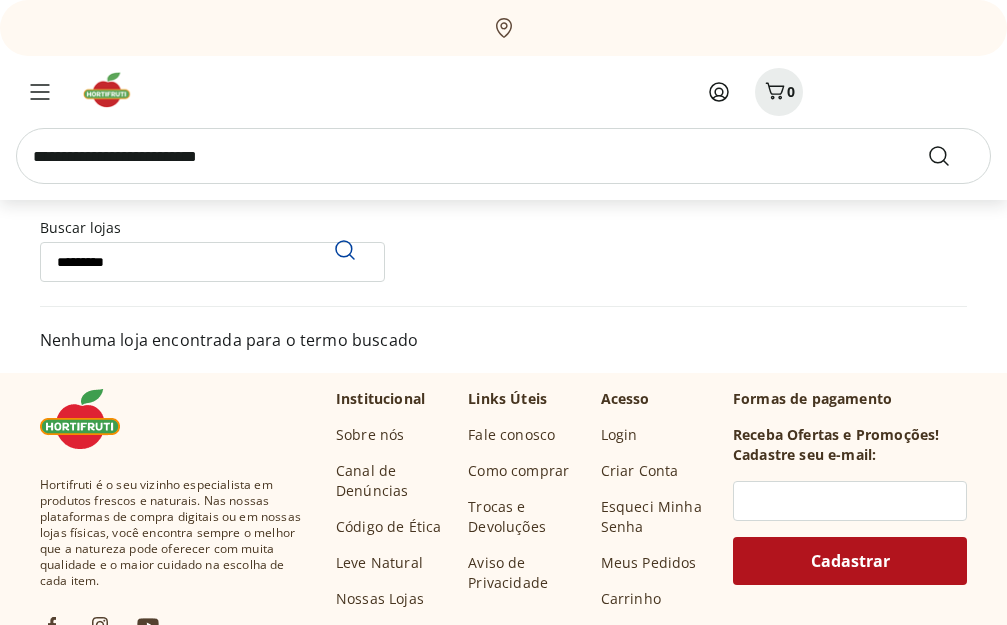 click on "*********" at bounding box center [212, 262] 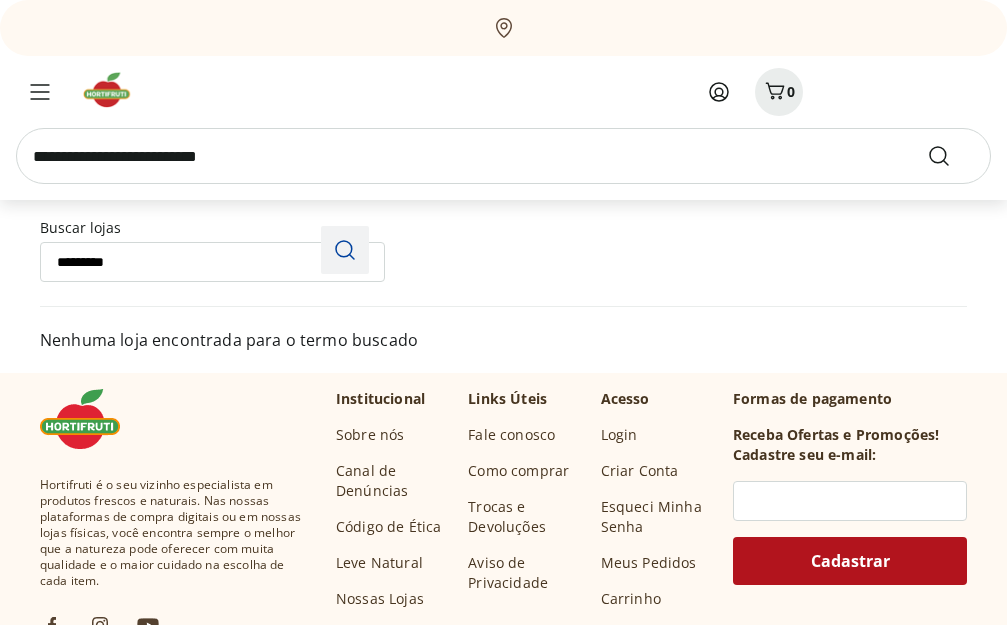 type on "*********" 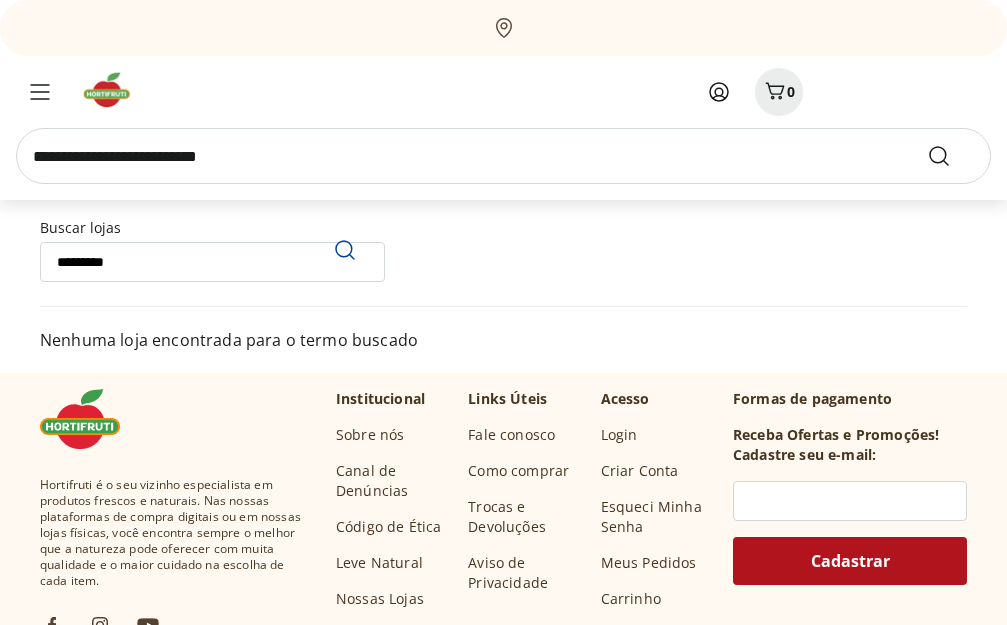 click on "*********" at bounding box center (212, 262) 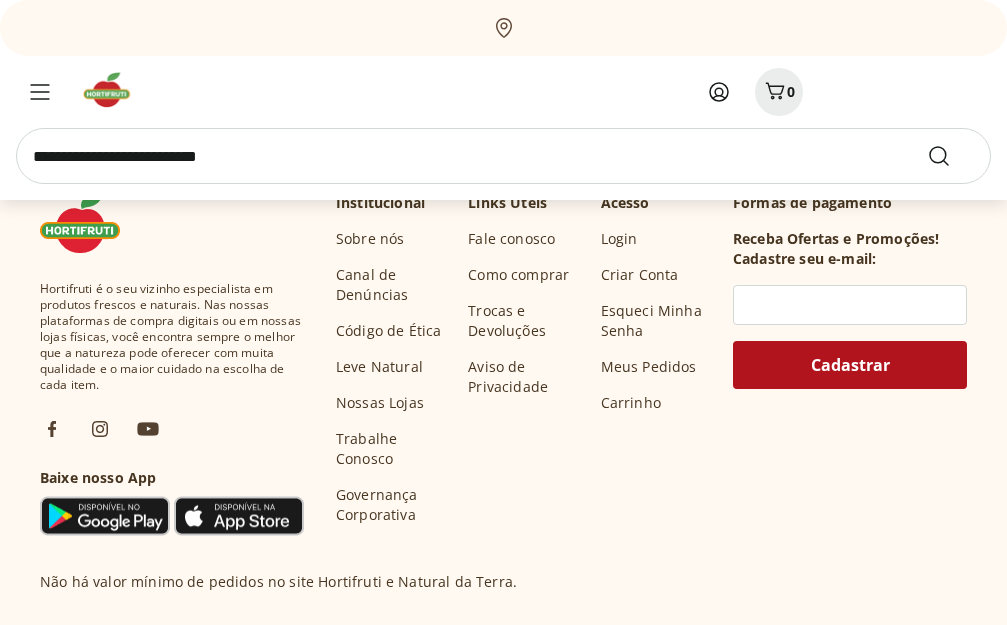 scroll, scrollTop: 500, scrollLeft: 0, axis: vertical 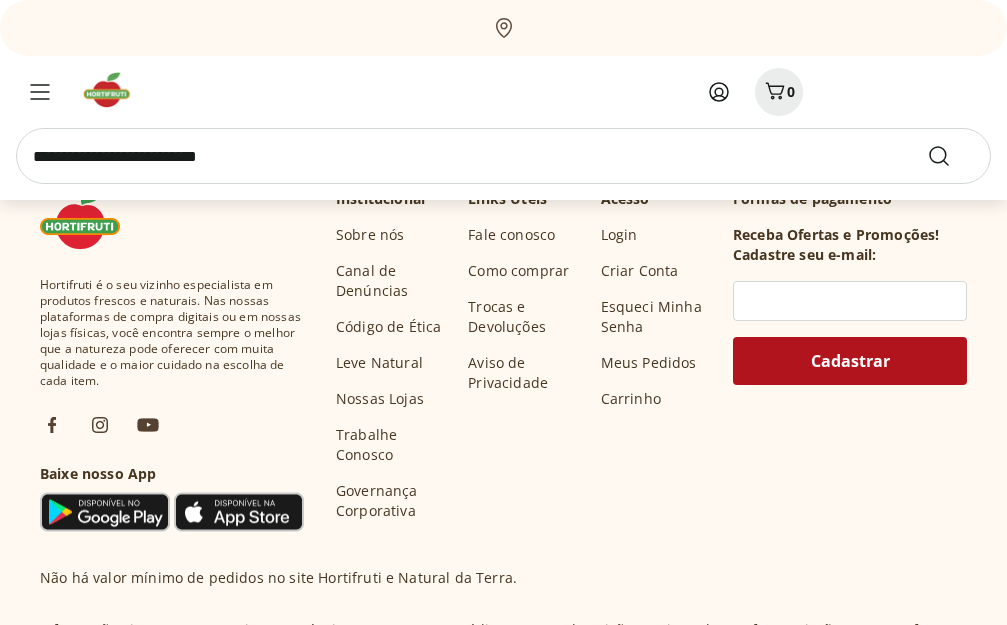 click on "Como comprar" at bounding box center (518, 271) 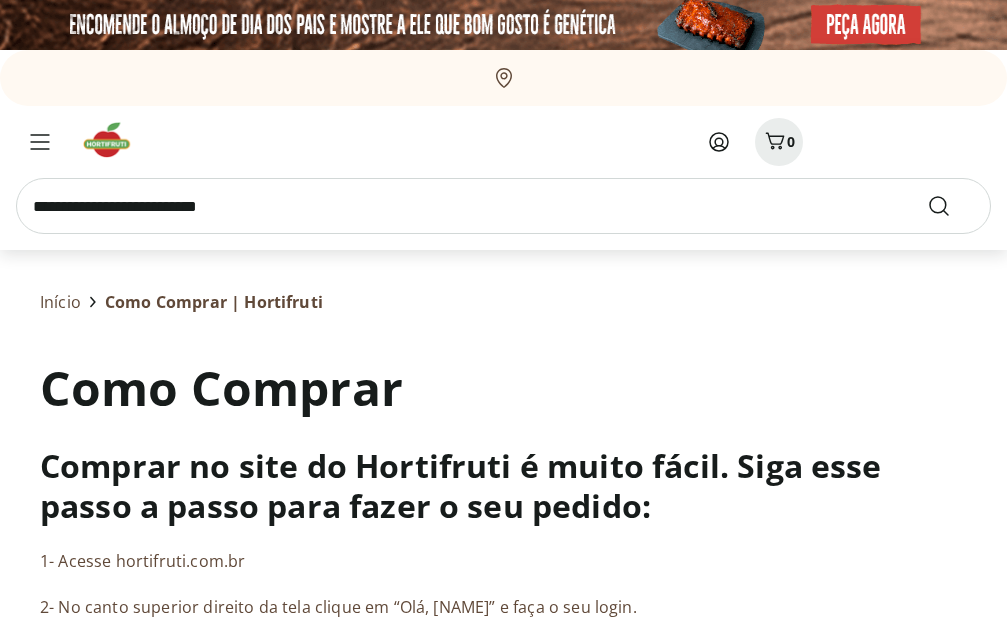 scroll, scrollTop: 0, scrollLeft: 0, axis: both 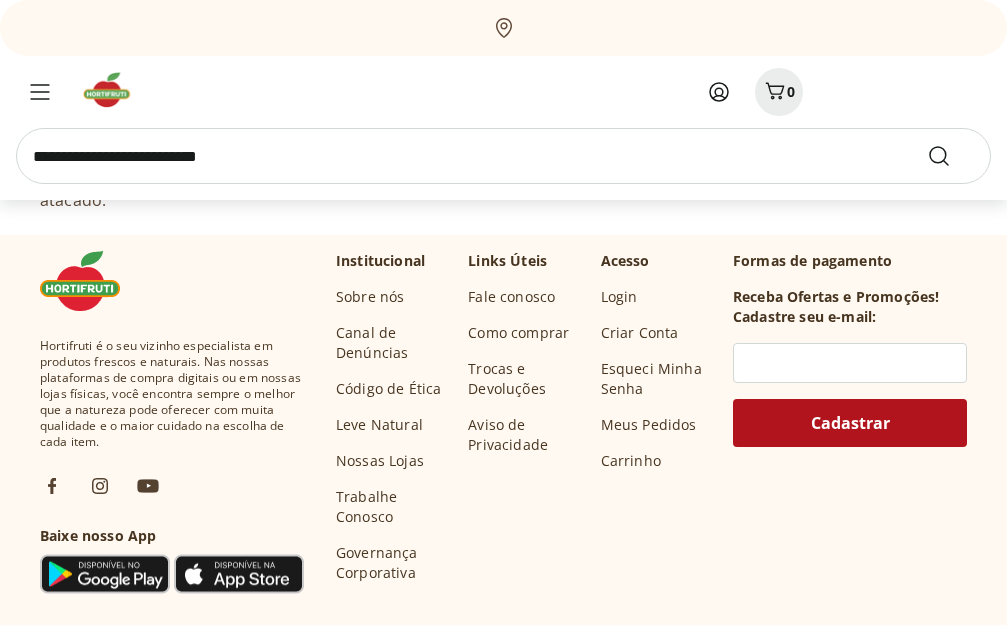 click on "Nossas Lojas" at bounding box center (380, 461) 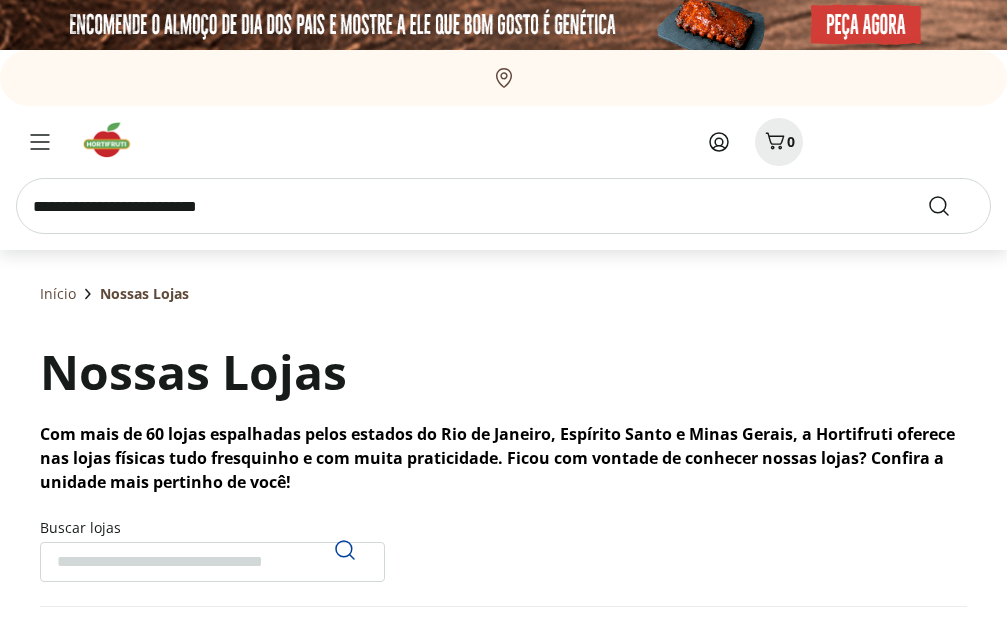 scroll, scrollTop: 0, scrollLeft: 0, axis: both 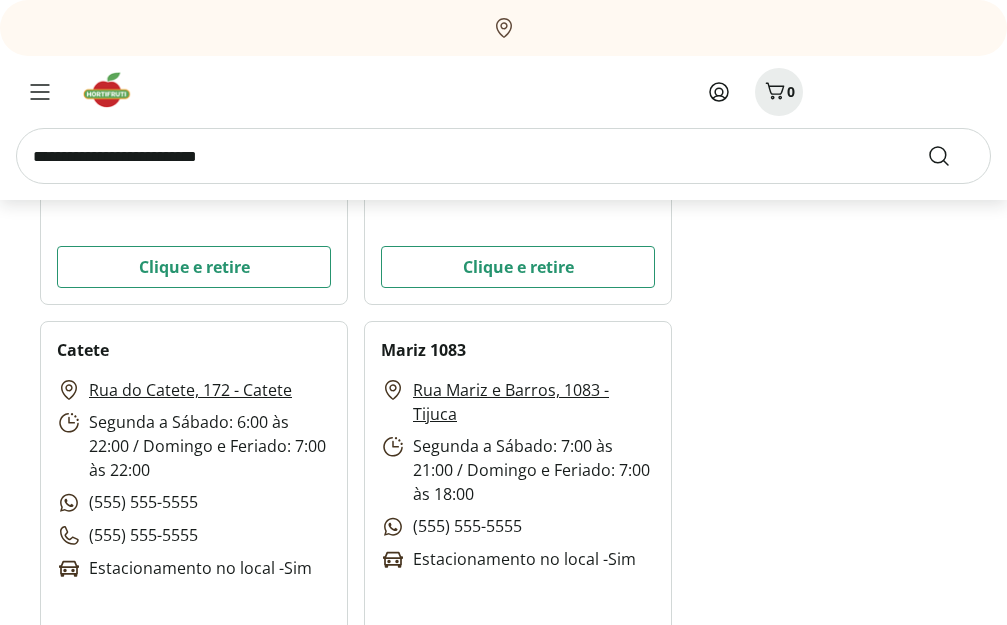 click 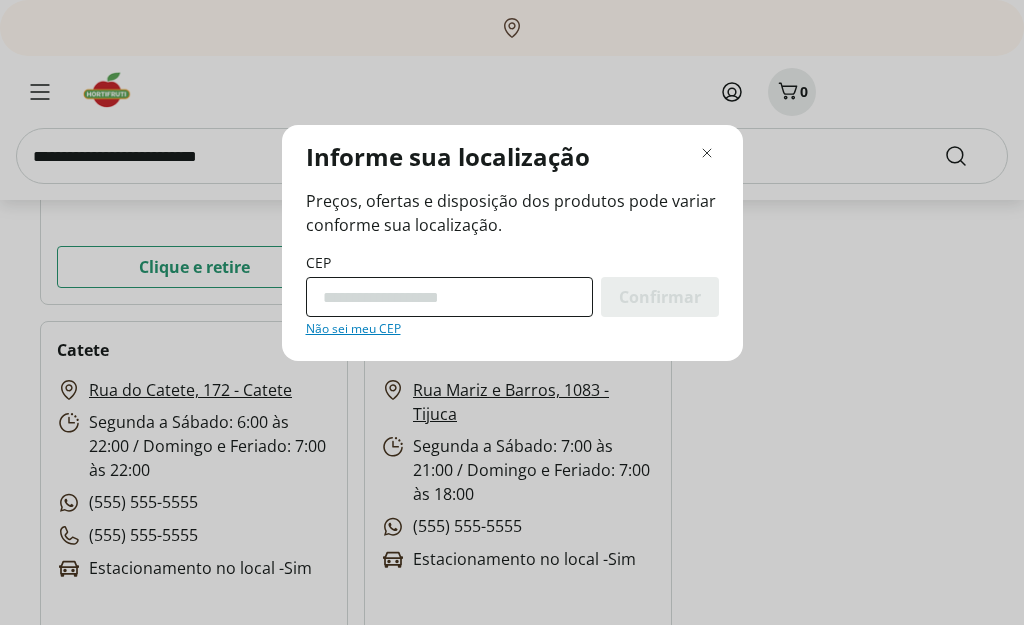 click on "CEP" at bounding box center [449, 297] 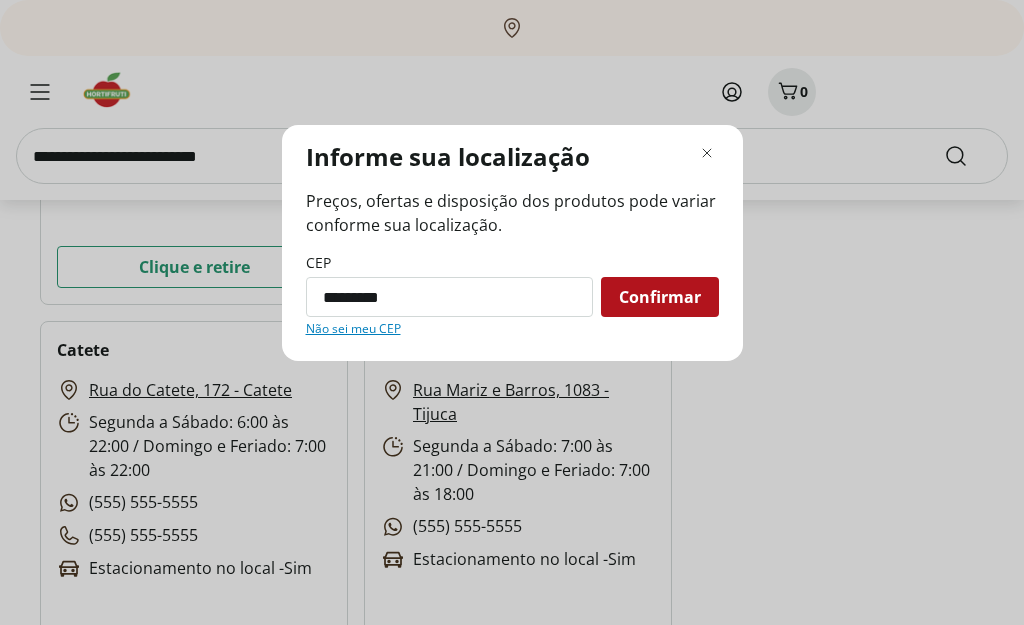 type on "*********" 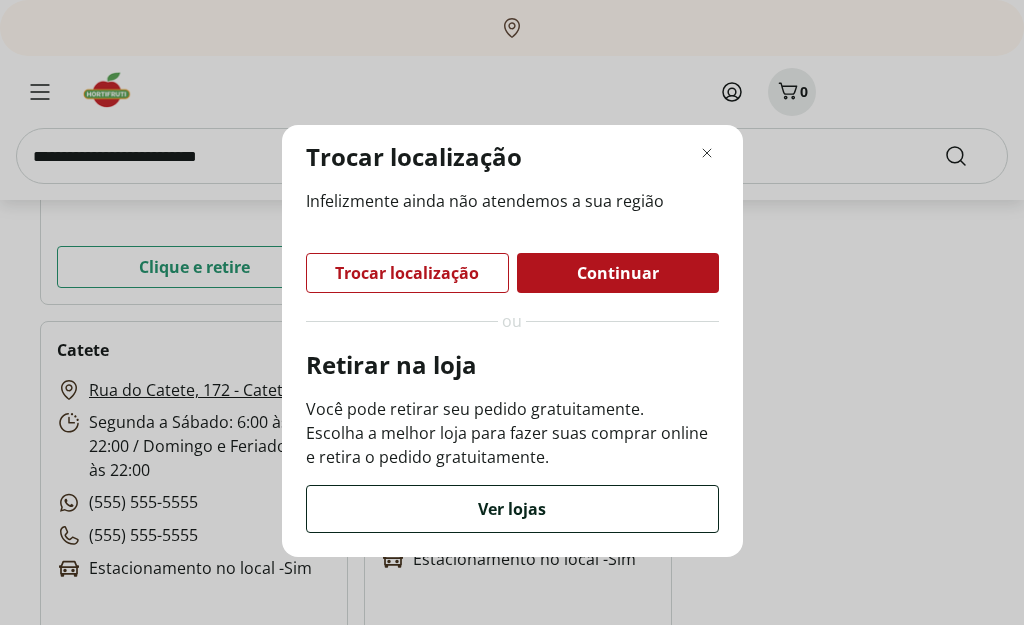 click on "Ver lojas" at bounding box center [512, 509] 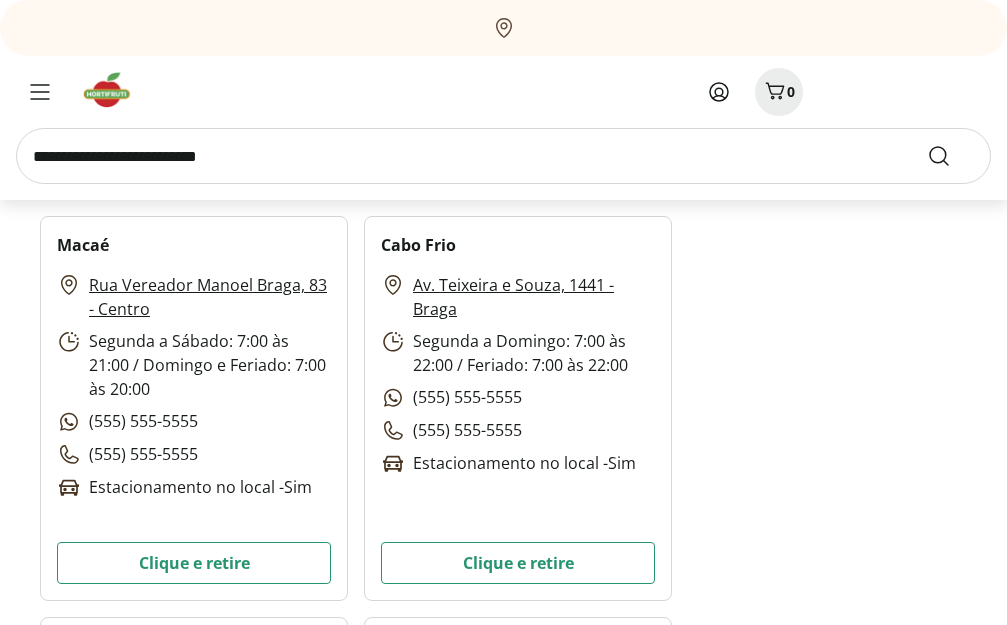 scroll, scrollTop: 500, scrollLeft: 0, axis: vertical 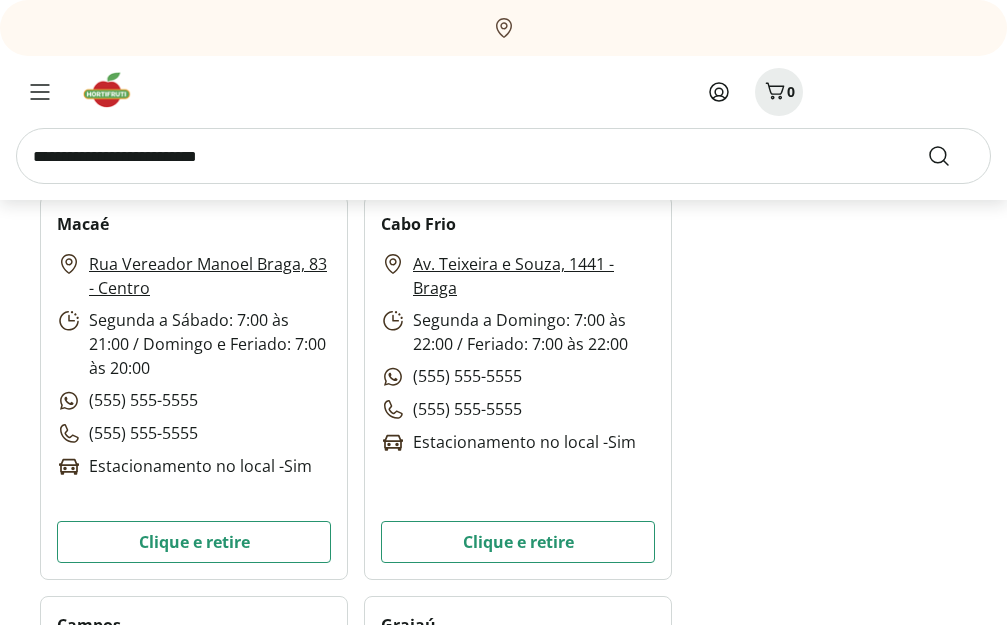 type 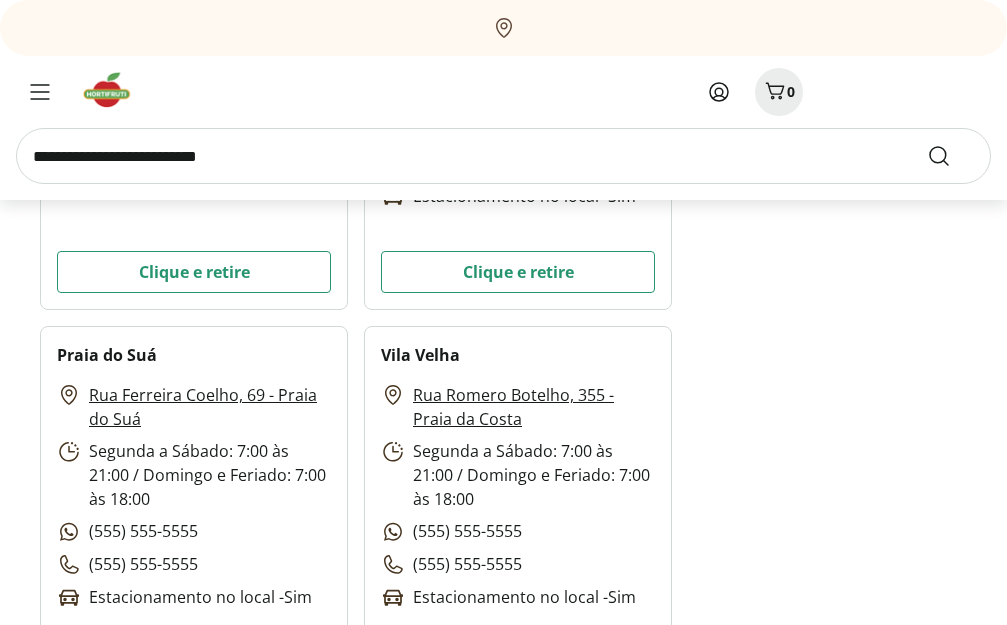 scroll, scrollTop: 11498, scrollLeft: 0, axis: vertical 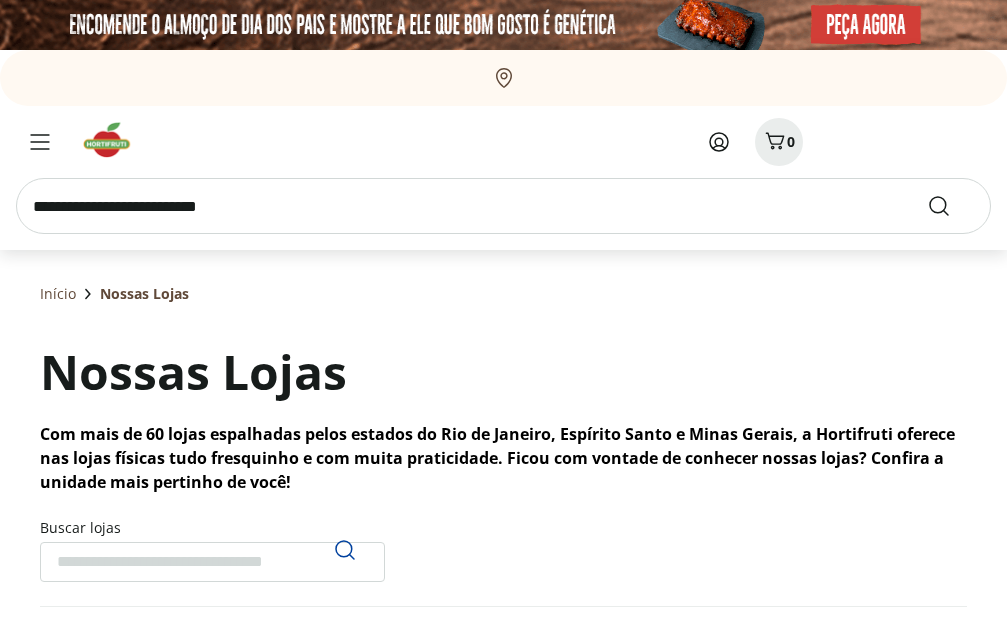 click on "Início" at bounding box center (58, 294) 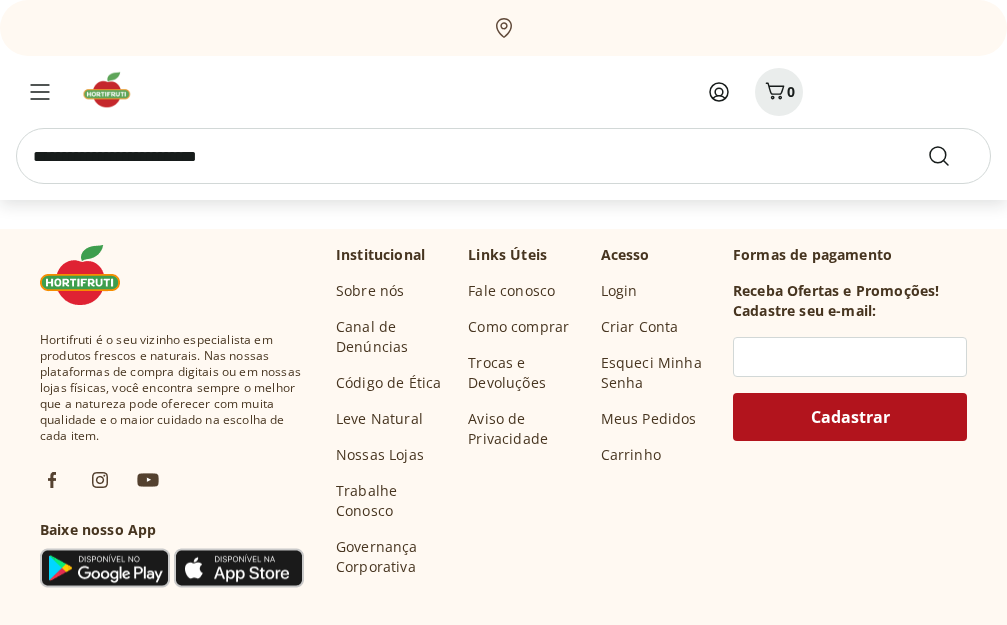 scroll, scrollTop: 5500, scrollLeft: 0, axis: vertical 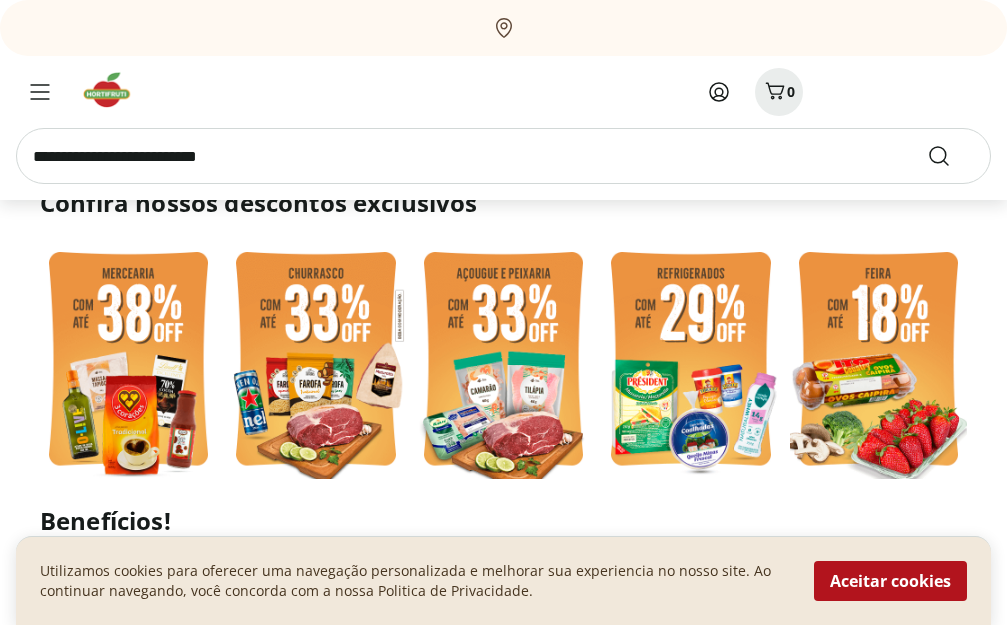 drag, startPoint x: 898, startPoint y: 592, endPoint x: 511, endPoint y: 464, distance: 407.61868 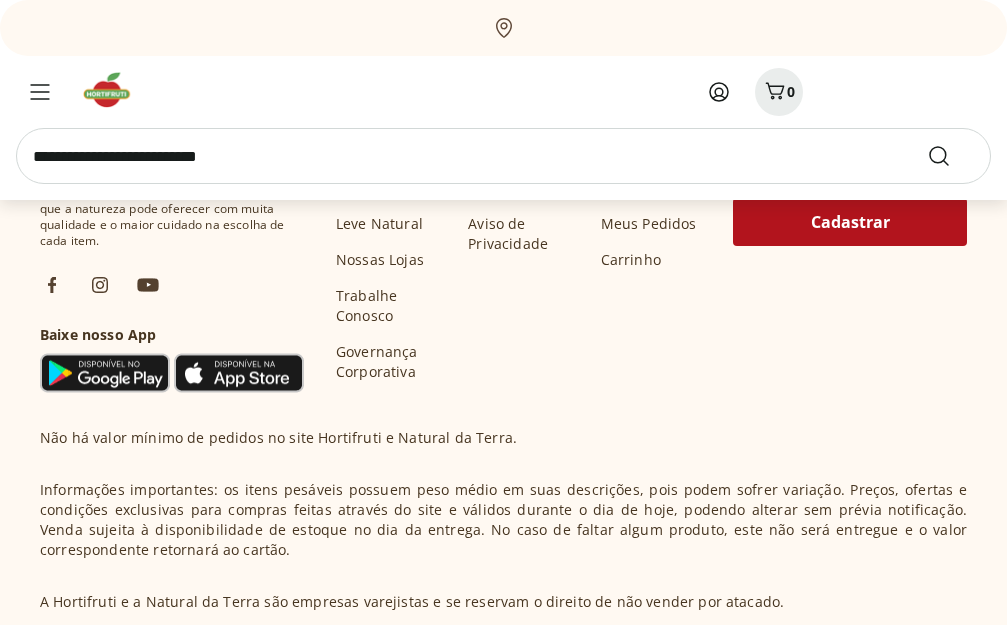 scroll, scrollTop: 5900, scrollLeft: 0, axis: vertical 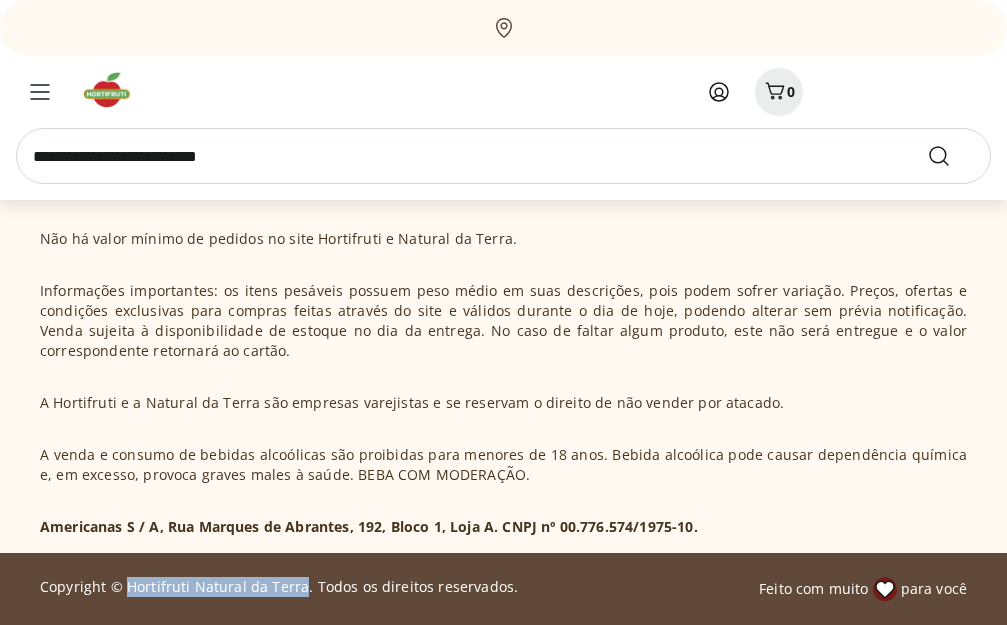 drag, startPoint x: 128, startPoint y: 590, endPoint x: 307, endPoint y: 590, distance: 179 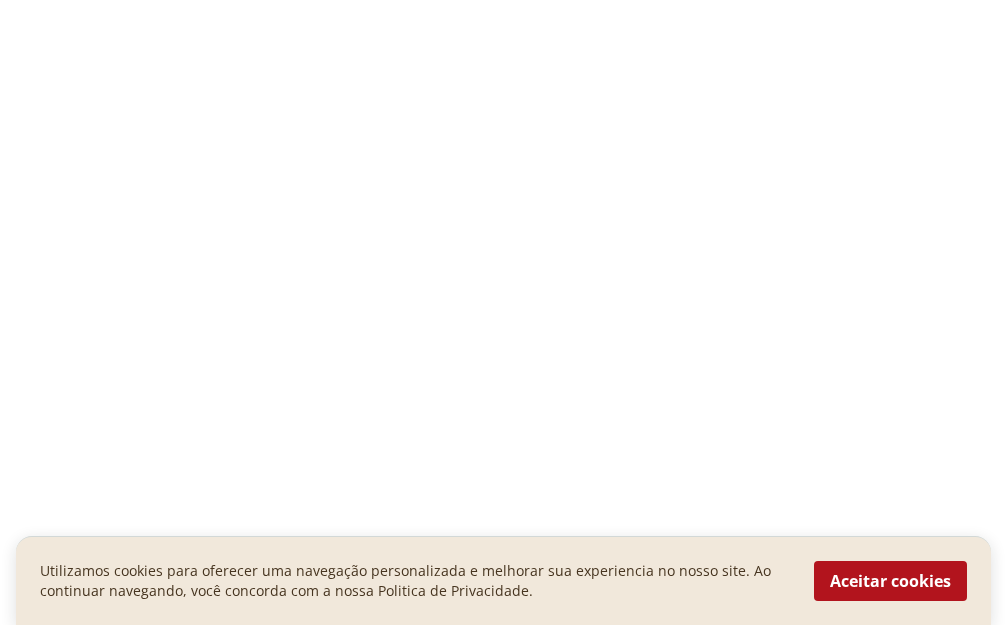 scroll, scrollTop: 0, scrollLeft: 0, axis: both 